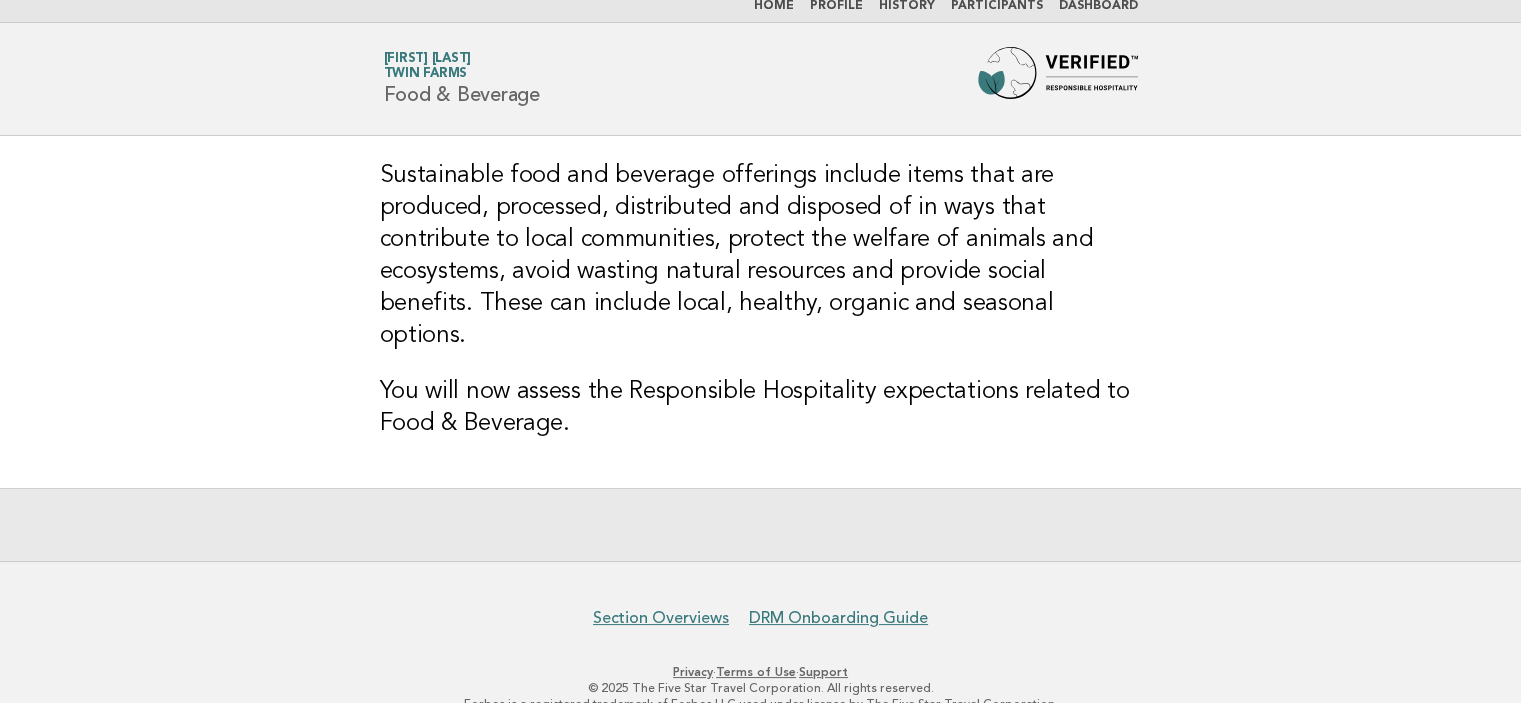scroll, scrollTop: 0, scrollLeft: 0, axis: both 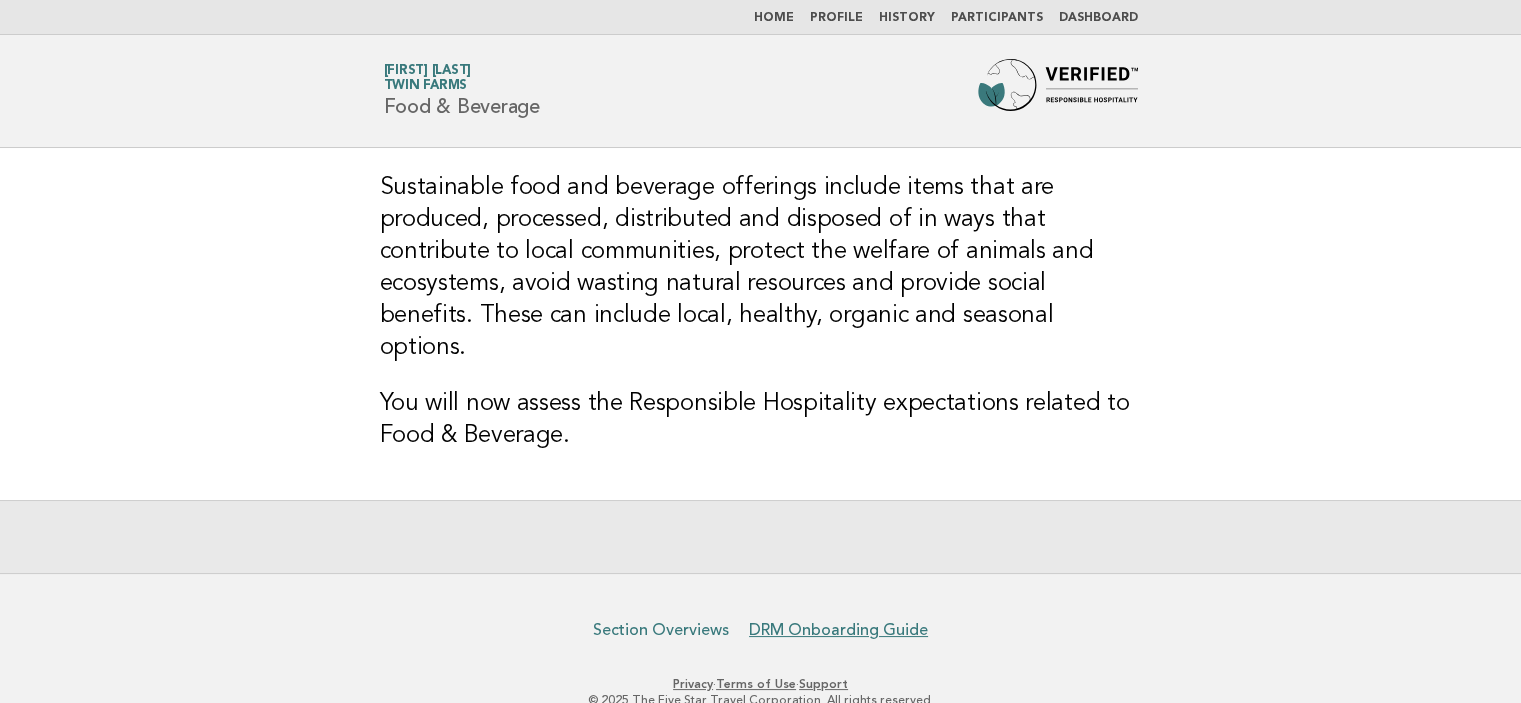 click on "Section Overviews" at bounding box center [661, 630] 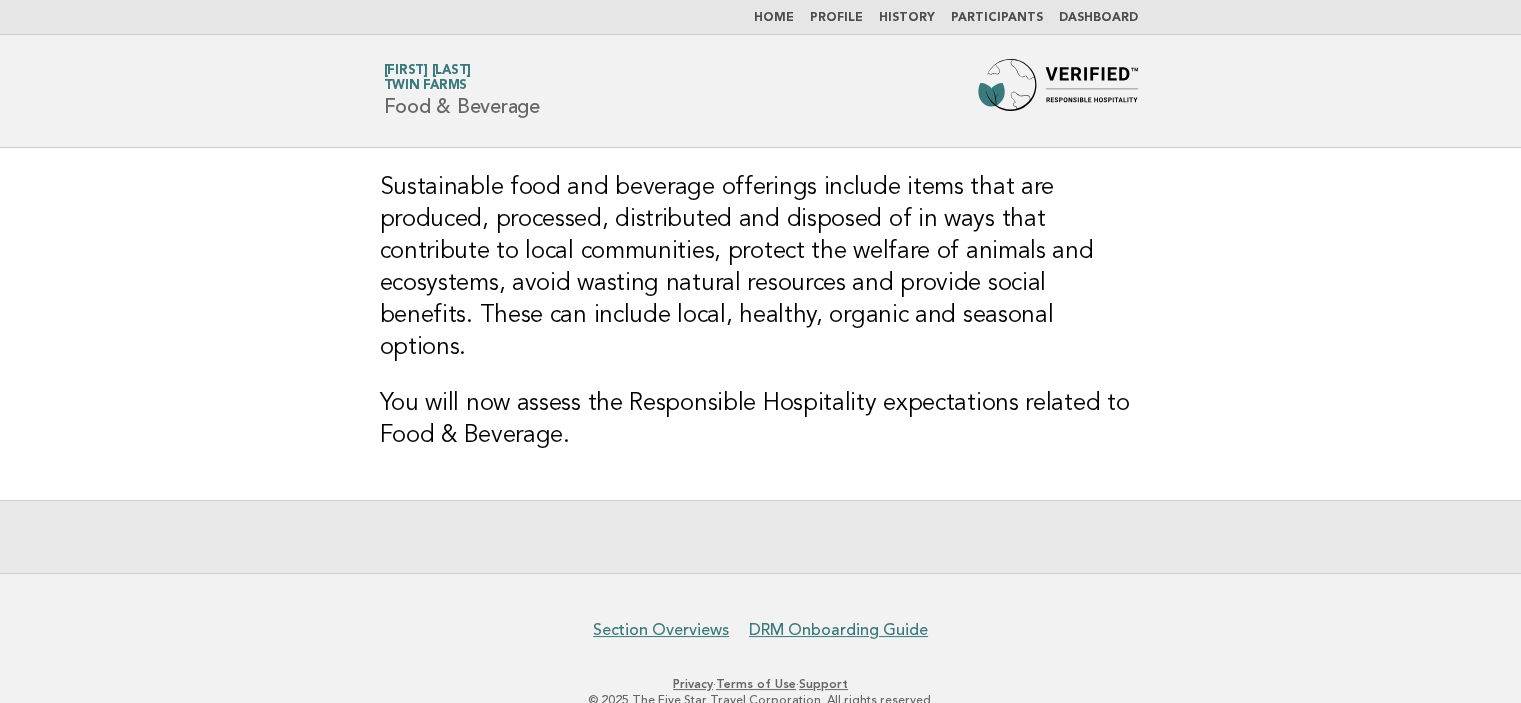 drag, startPoint x: 812, startPoint y: 15, endPoint x: 800, endPoint y: 19, distance: 12.649111 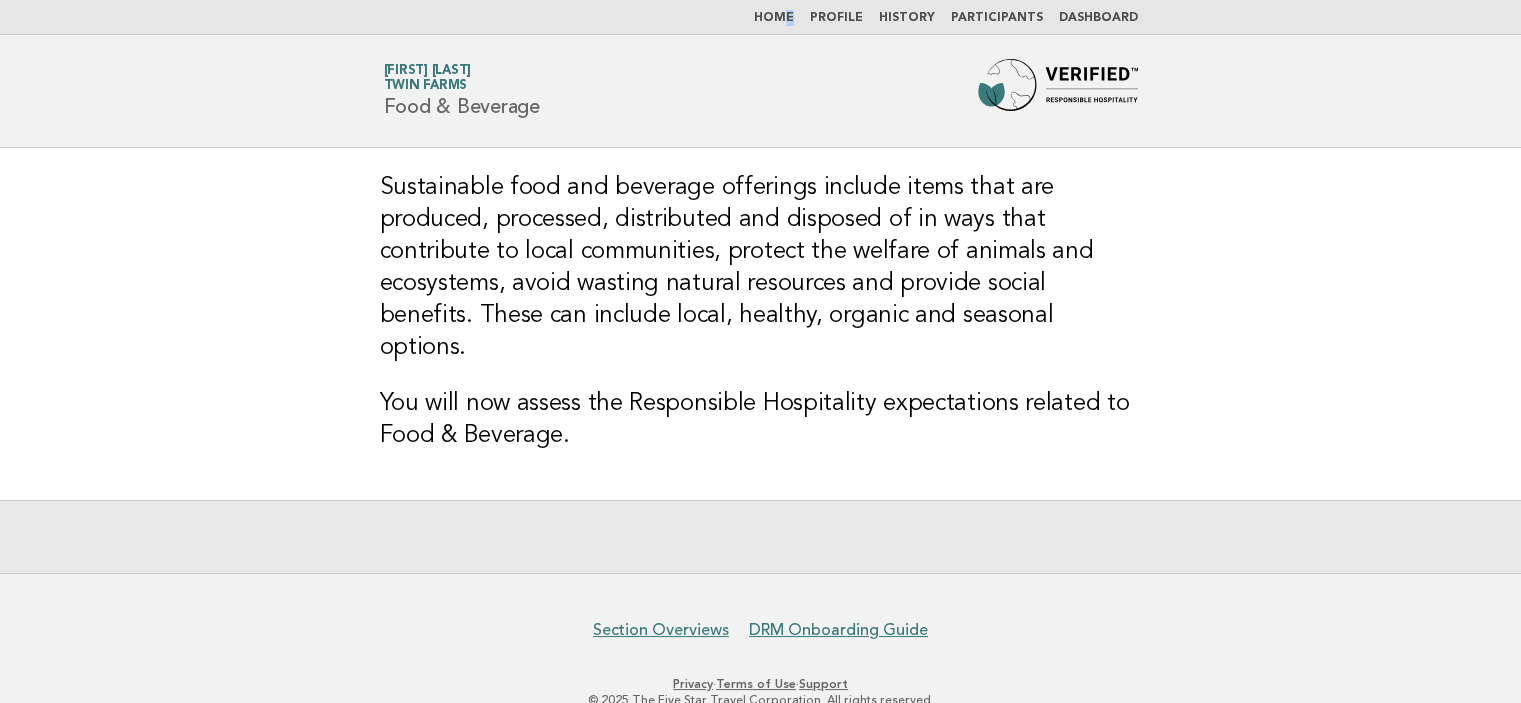 click on "Home" at bounding box center (774, 18) 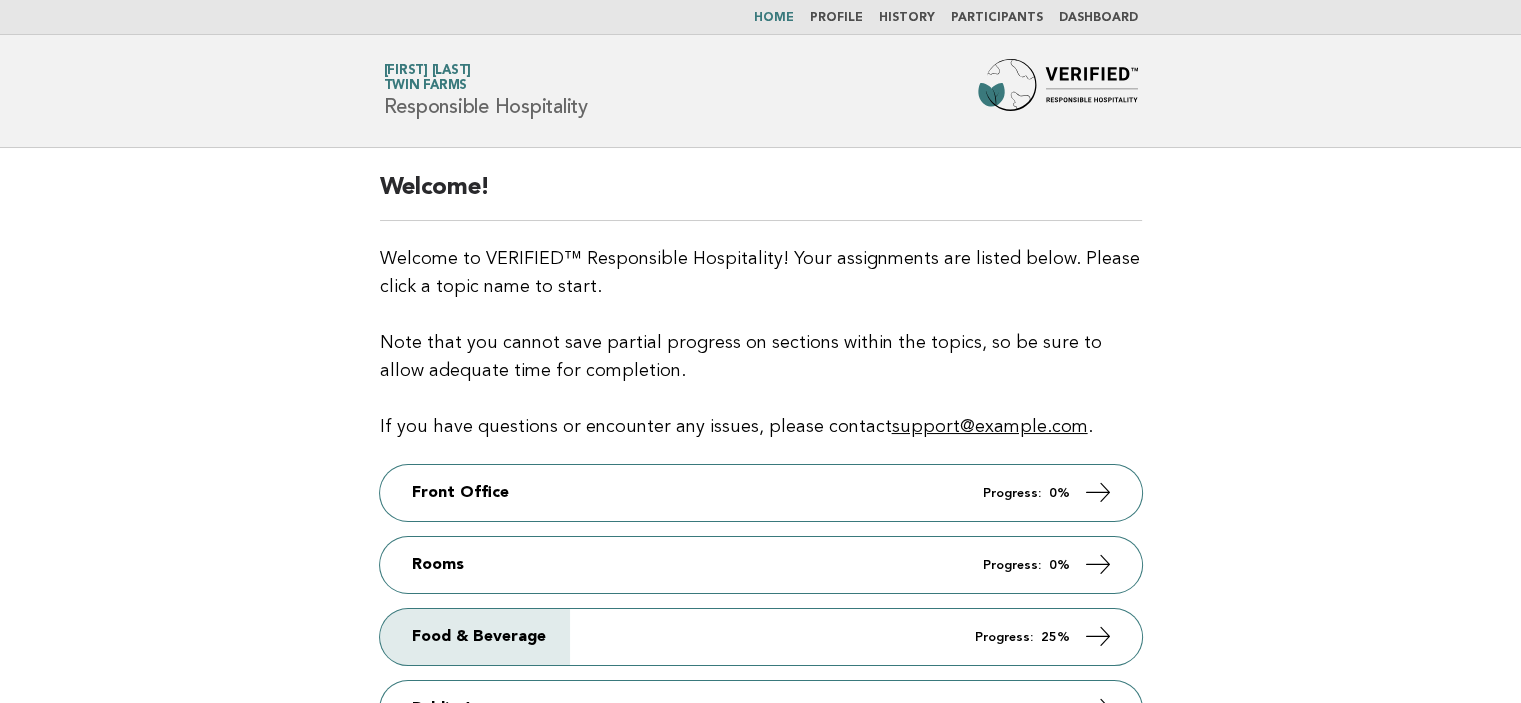 scroll, scrollTop: 156, scrollLeft: 0, axis: vertical 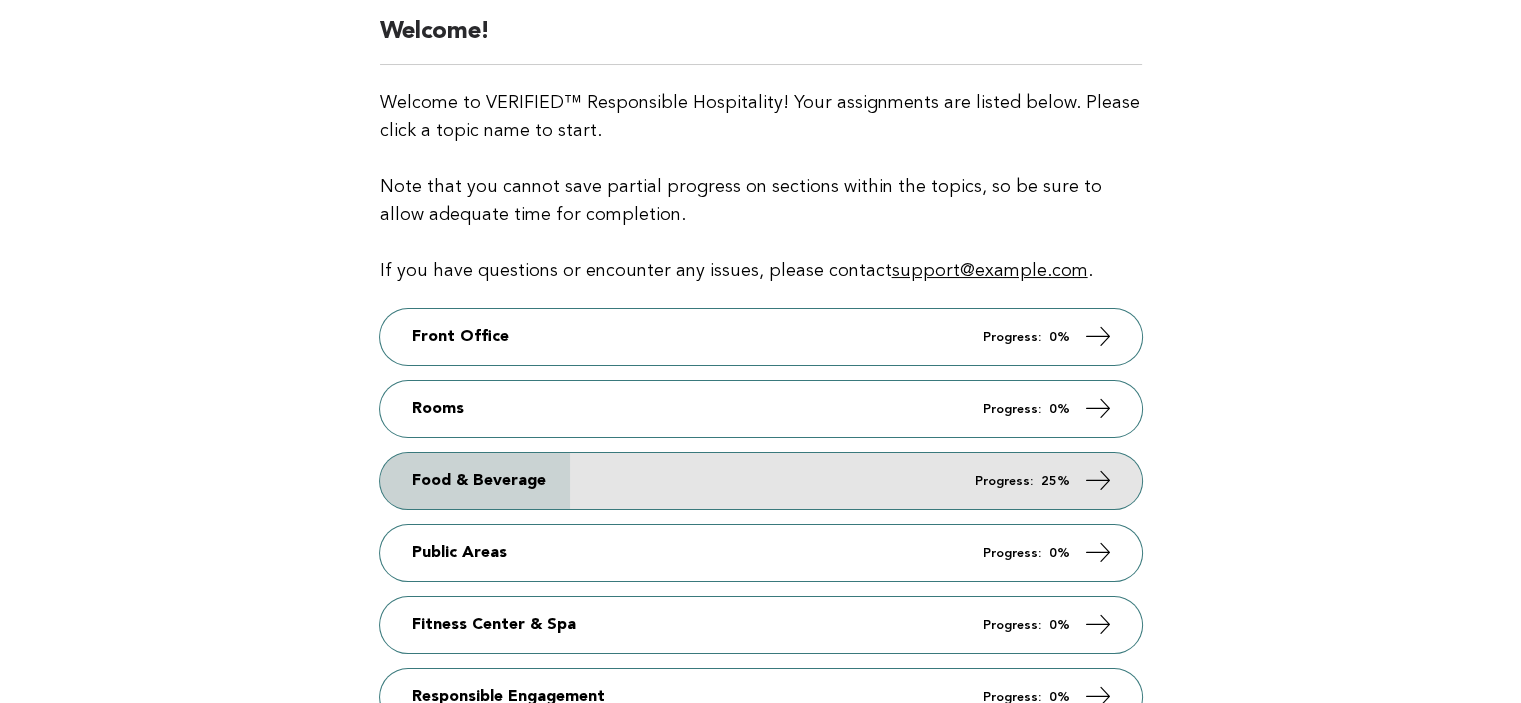 click on "Food & Beverage
Progress:
25%" at bounding box center (761, 481) 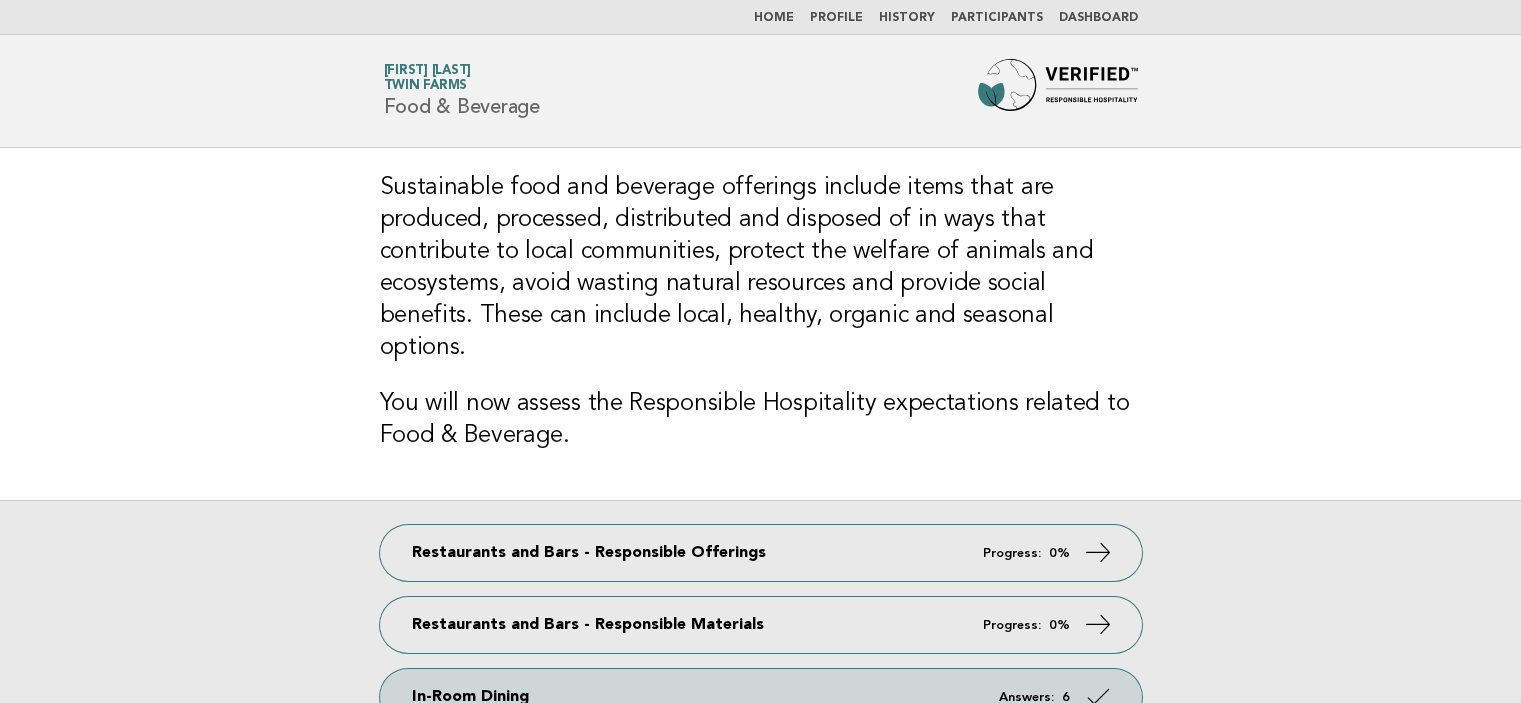 scroll, scrollTop: 0, scrollLeft: 0, axis: both 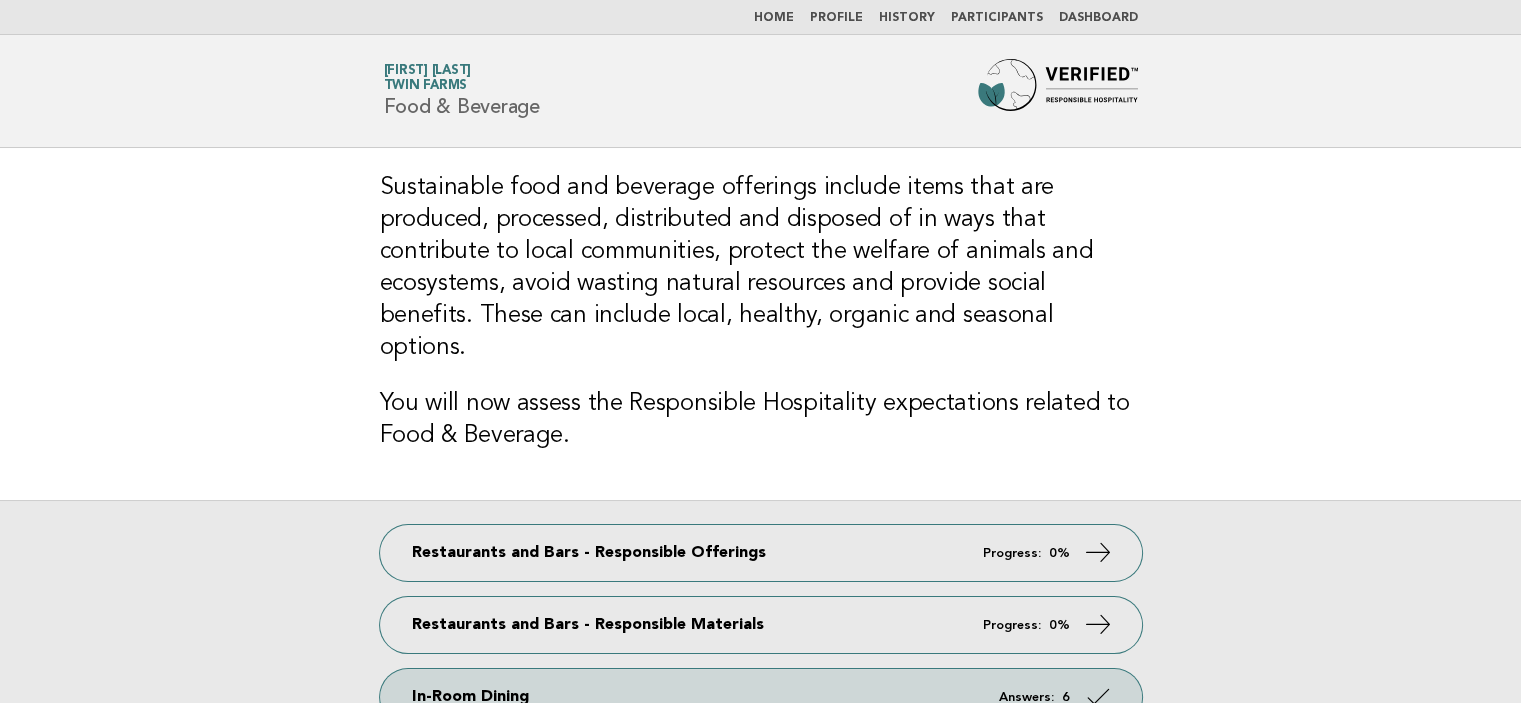 click on "Sustainable food and beverage offerings include items that are produced, processed, distributed and disposed of in ways that contribute to local communities, protect the welfare of animals and ecosystems, avoid wasting natural resources and provide social benefits. These can include local, healthy, organic and seasonal options.
You will now assess the Responsible Hospitality expectations related to Food & Beverage." at bounding box center (761, 324) 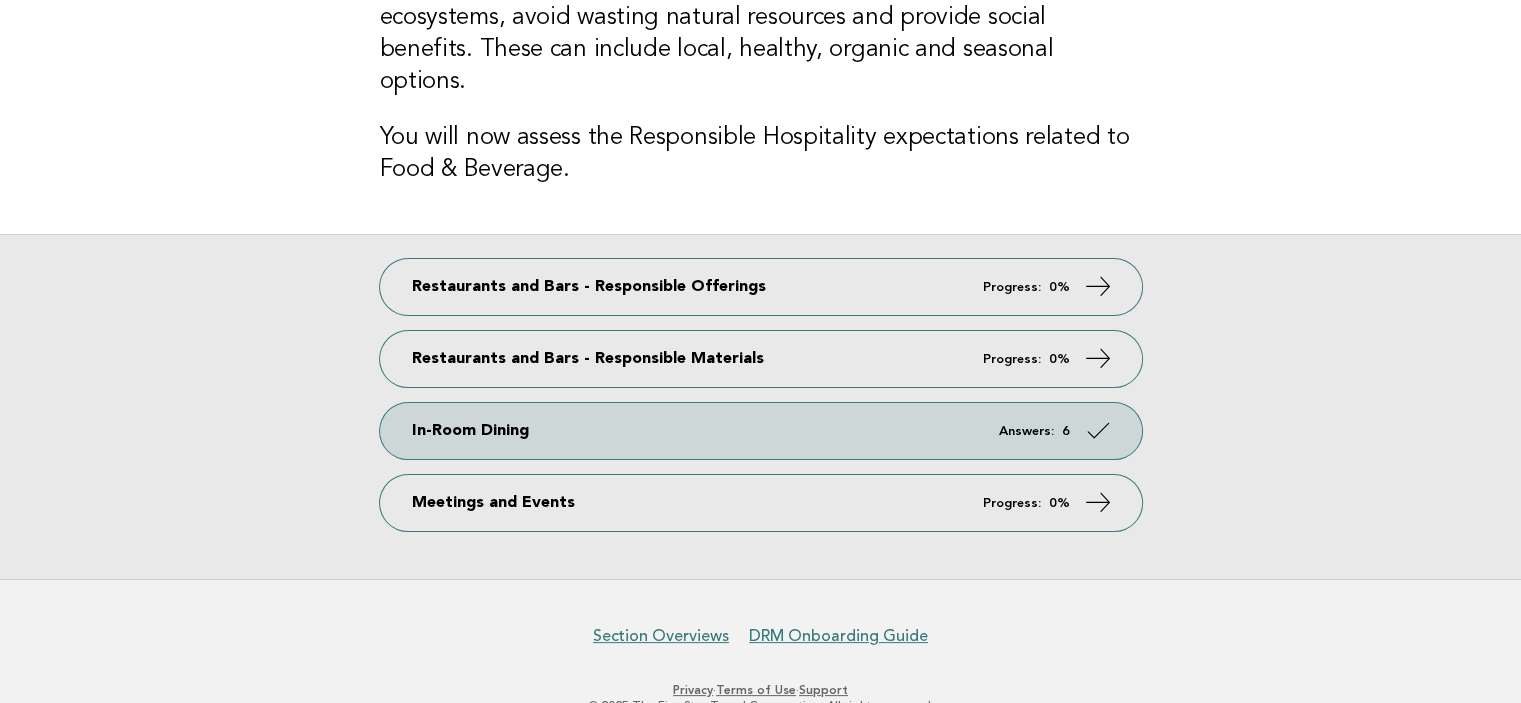 scroll, scrollTop: 284, scrollLeft: 0, axis: vertical 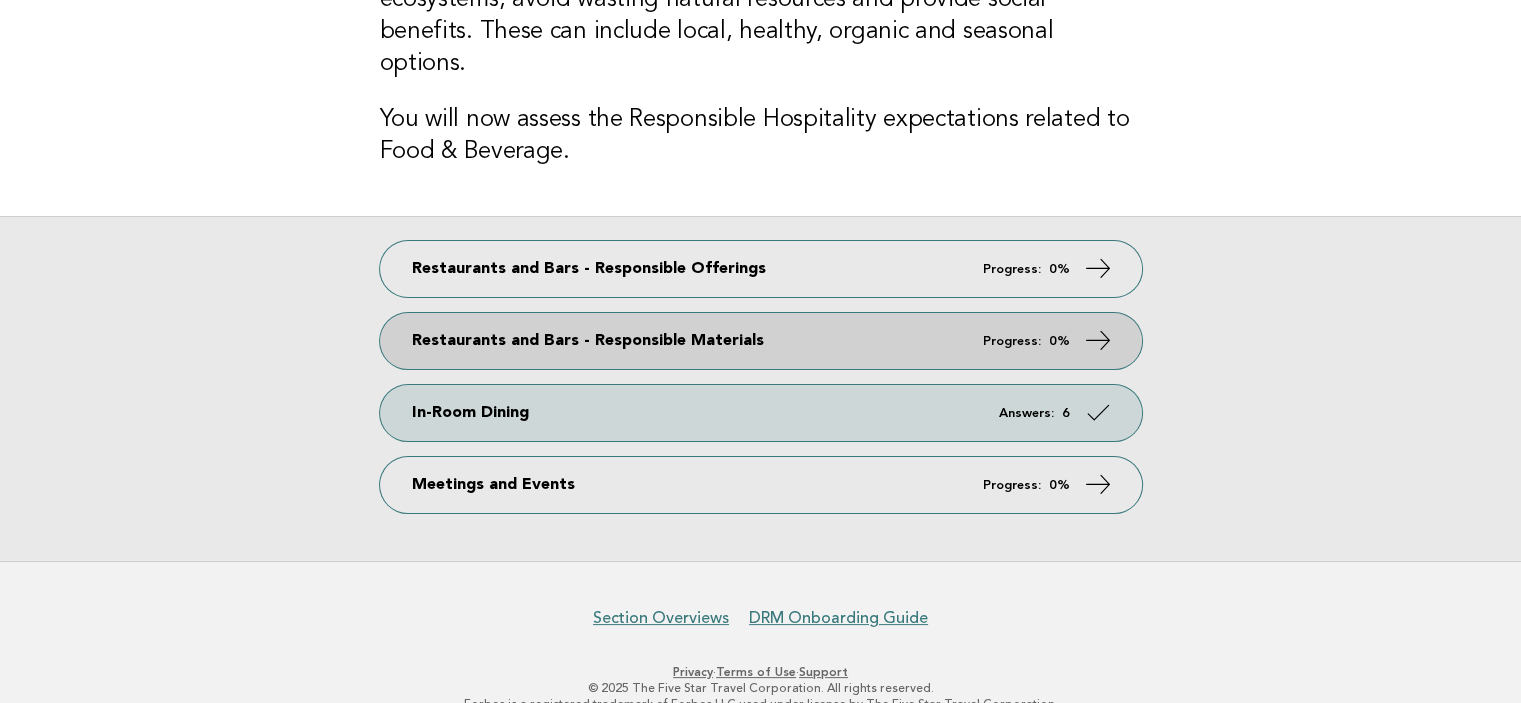 click on "Restaurants and Bars - Responsible Materials
Progress:
0%" at bounding box center (761, 341) 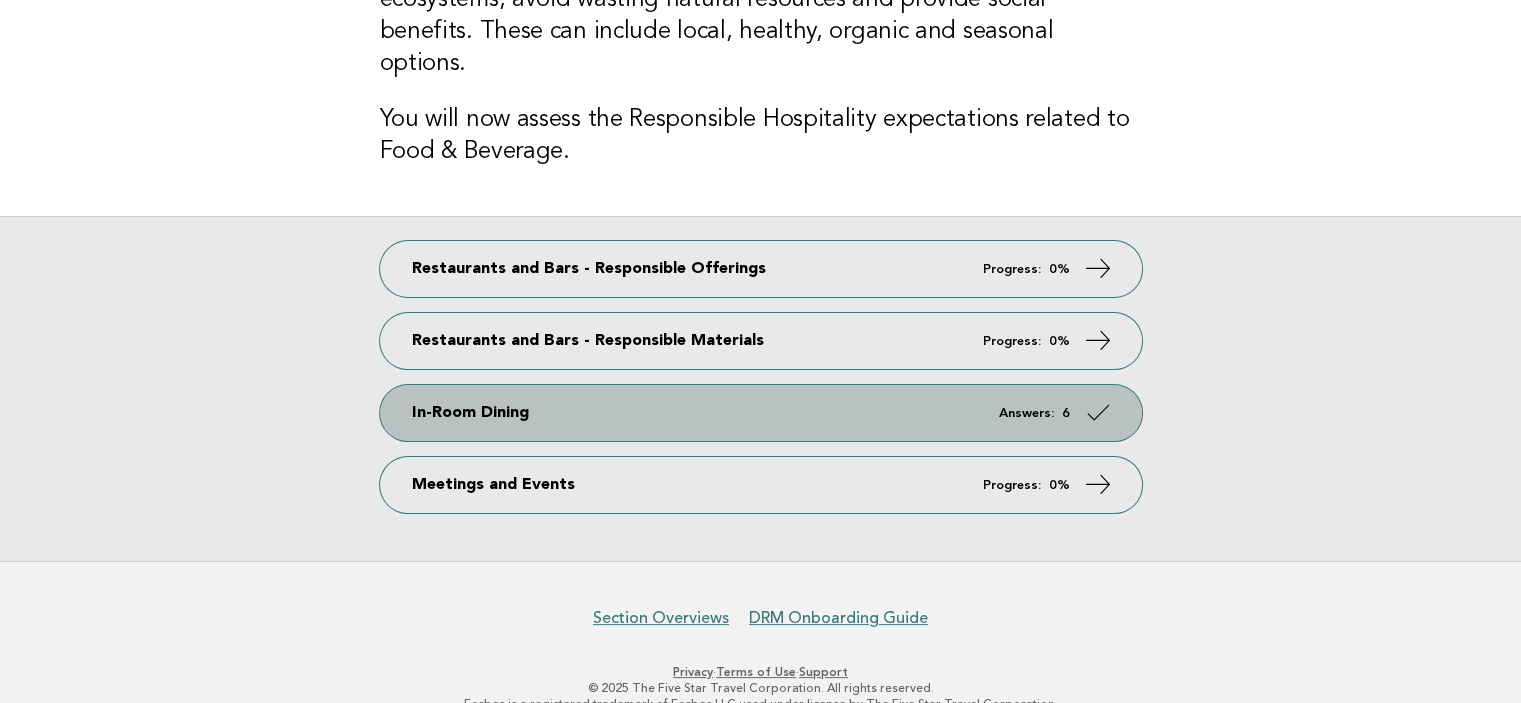 click on "In-Room Dining
Answers:
6" at bounding box center (761, 413) 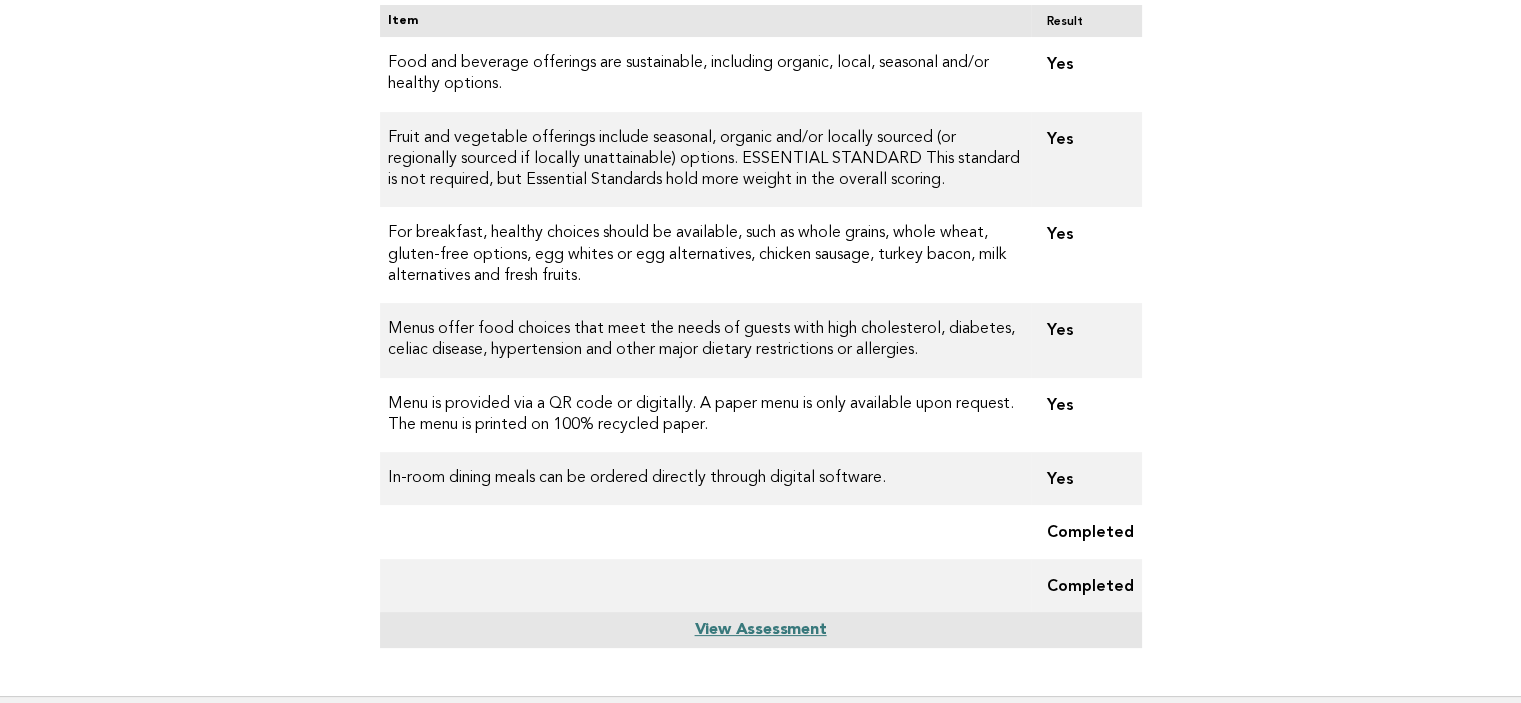 scroll, scrollTop: 239, scrollLeft: 0, axis: vertical 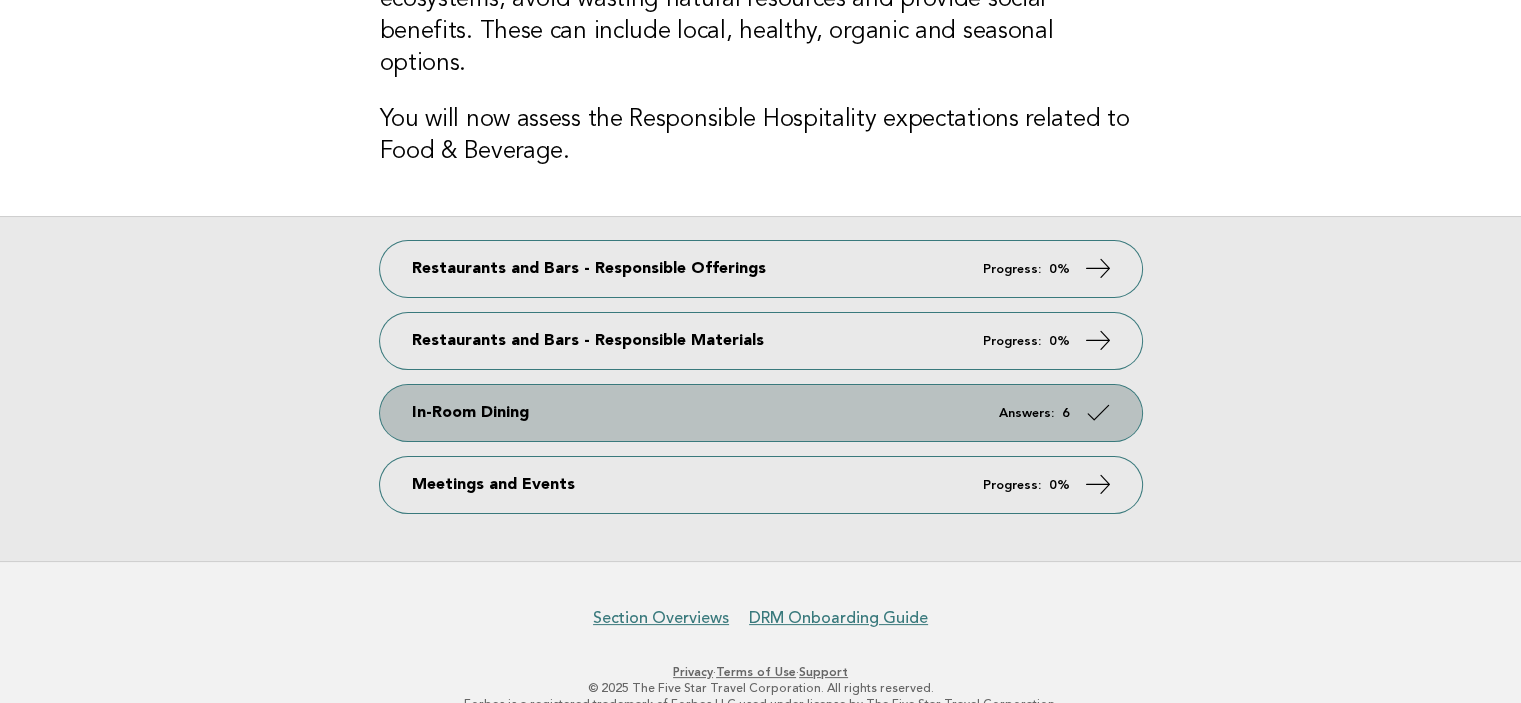 click on "In-Room Dining
Answers:
6" at bounding box center [761, 413] 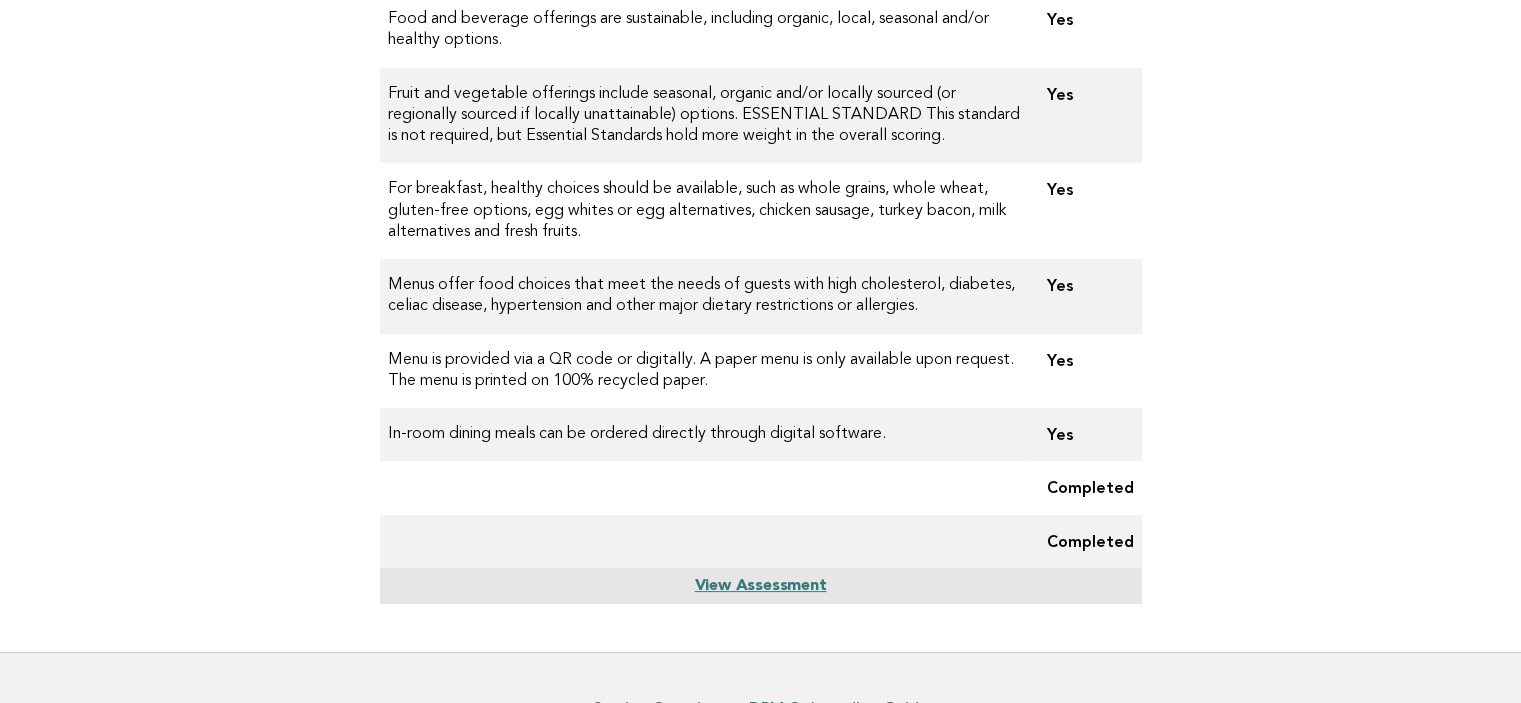 scroll, scrollTop: 335, scrollLeft: 0, axis: vertical 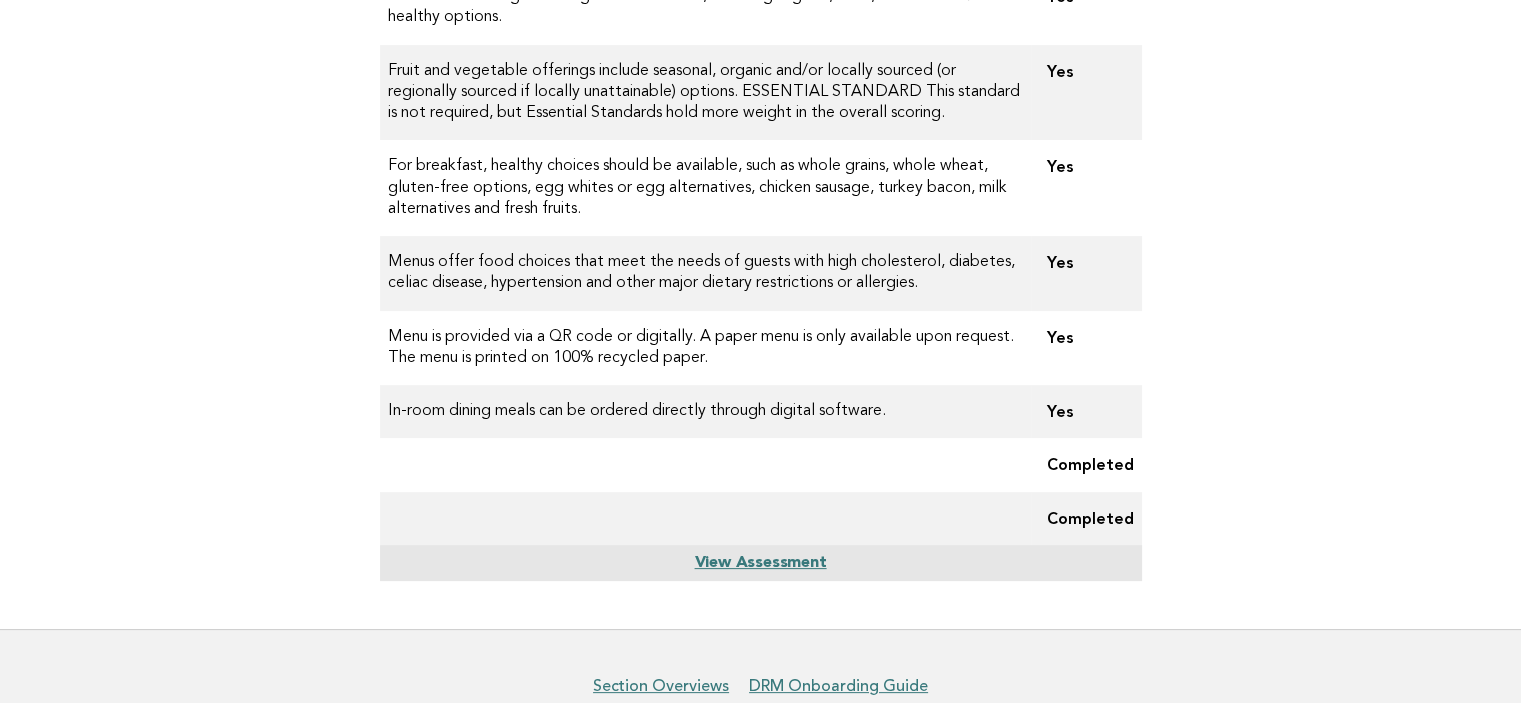 click on "View Assessment" at bounding box center [760, 563] 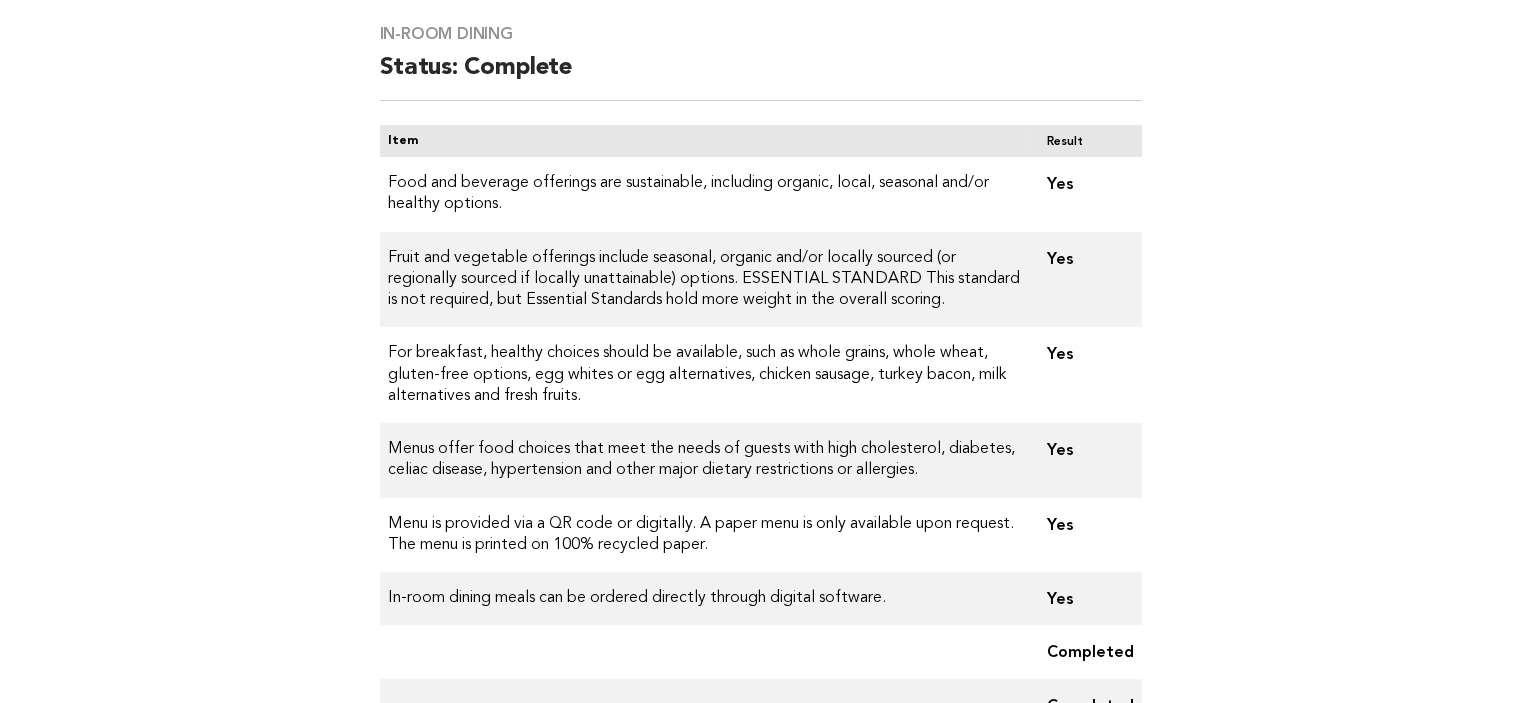 scroll, scrollTop: 0, scrollLeft: 0, axis: both 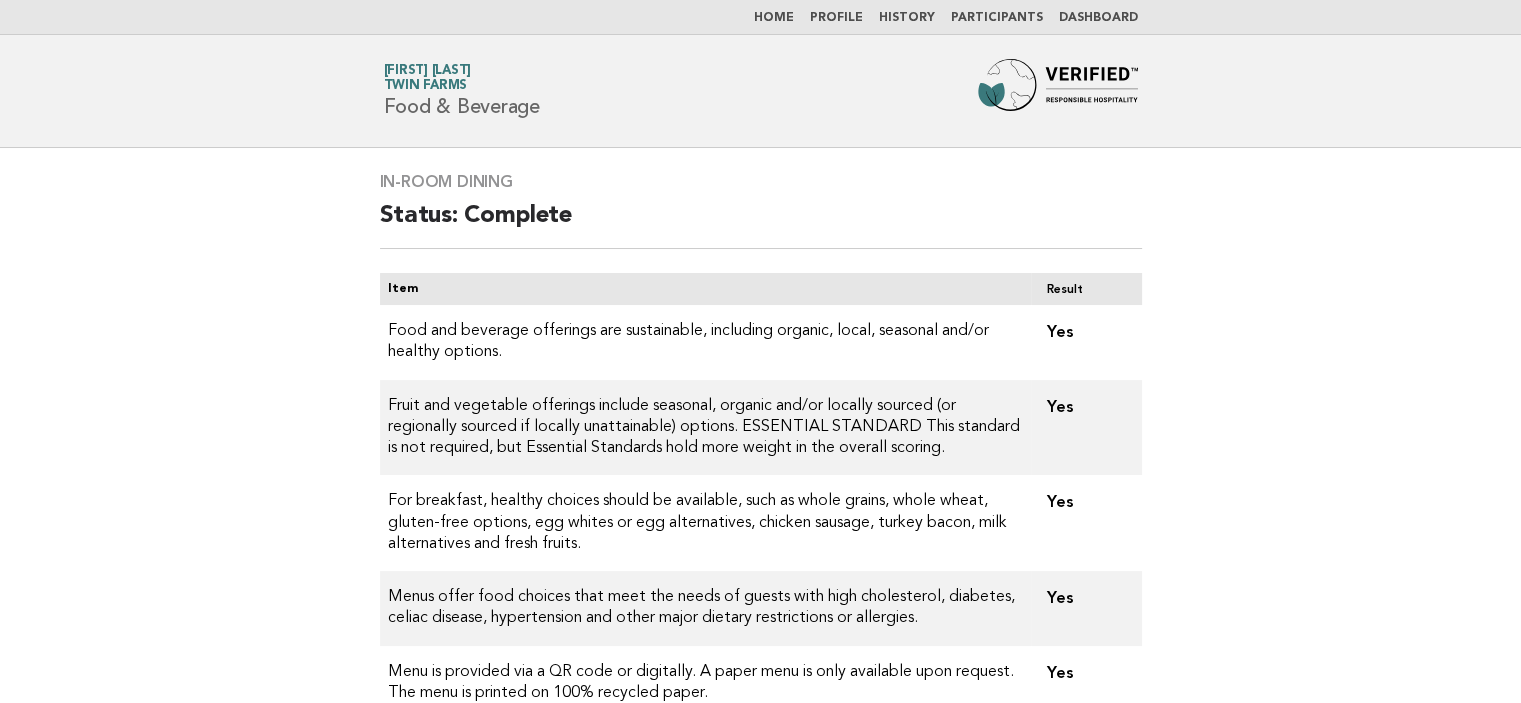 click on "Home" at bounding box center [774, 18] 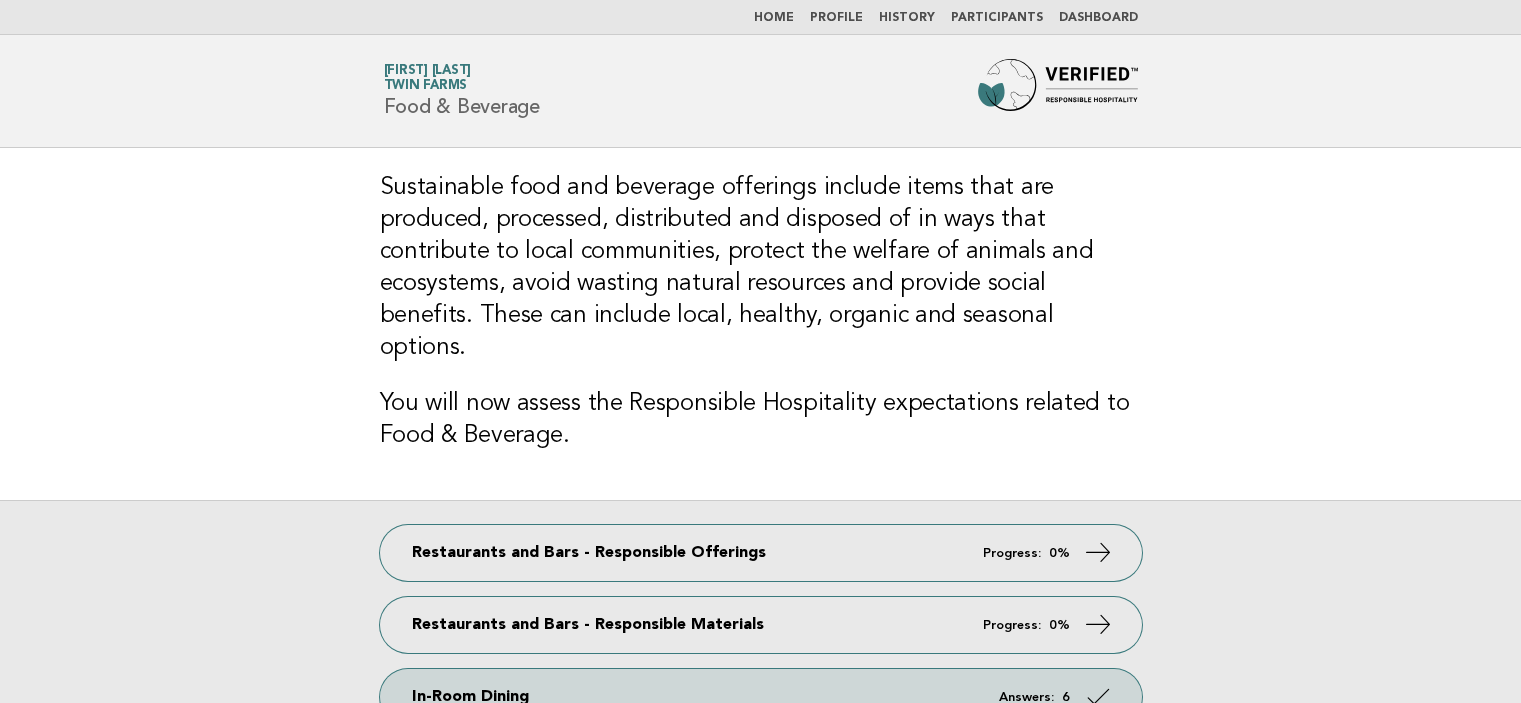 scroll, scrollTop: 284, scrollLeft: 0, axis: vertical 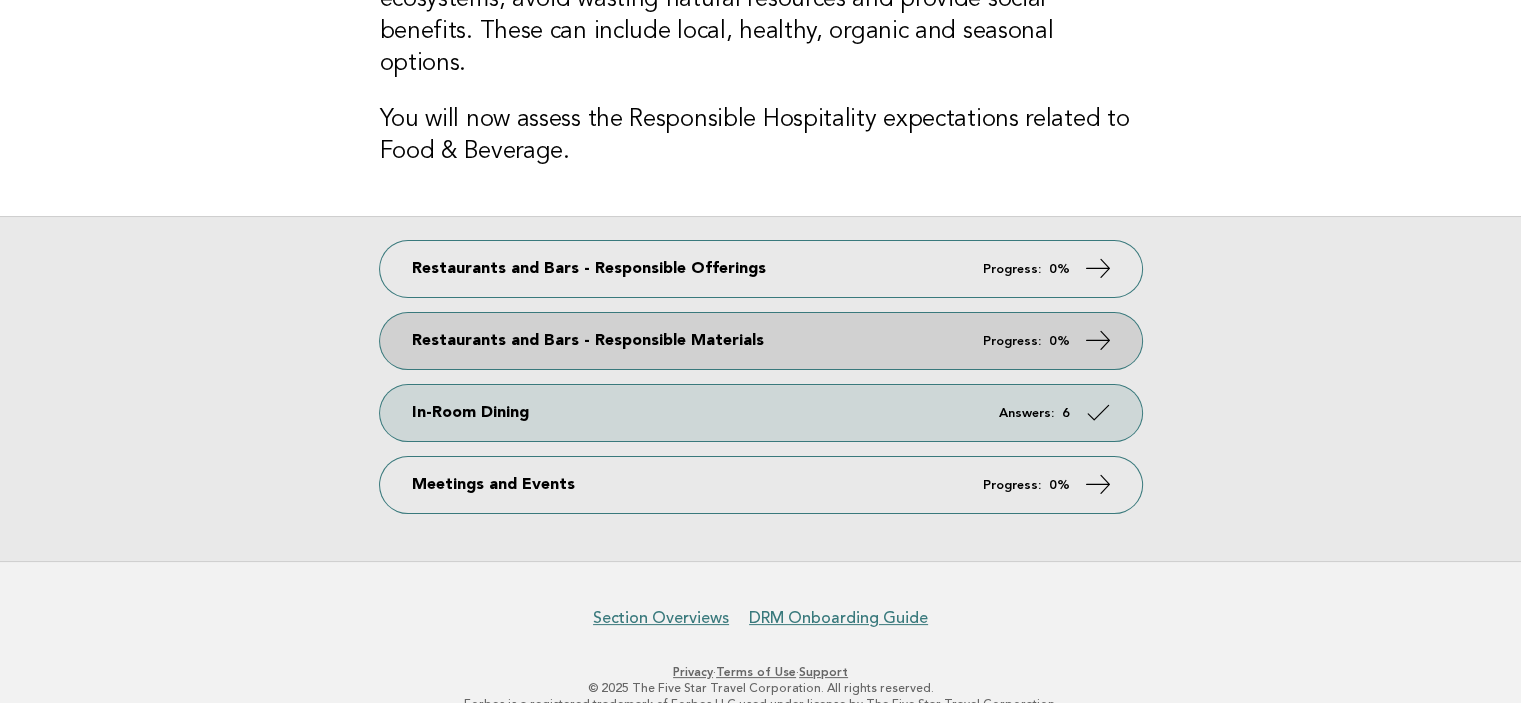 click on "Restaurants and Bars - Responsible Materials
Progress:
0%" at bounding box center (761, 341) 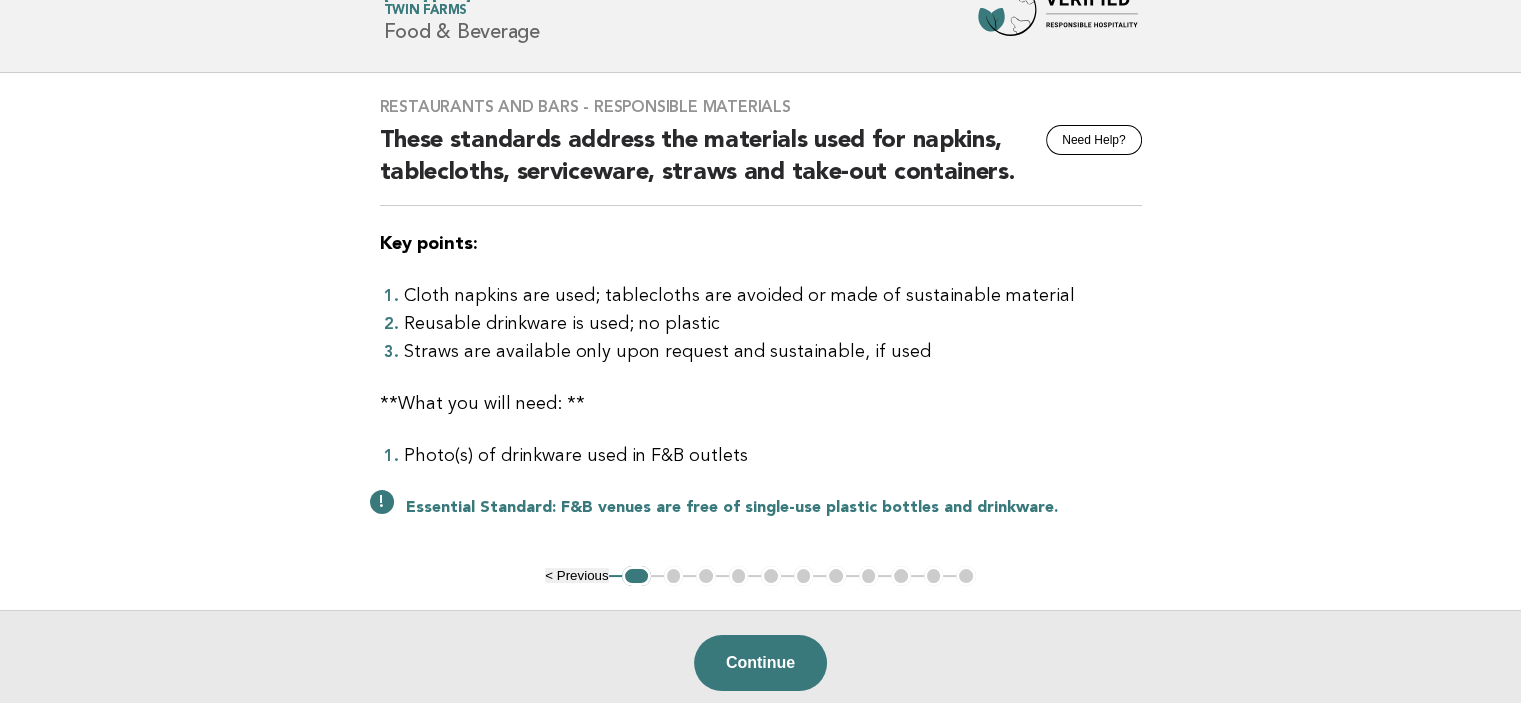 scroll, scrollTop: 76, scrollLeft: 0, axis: vertical 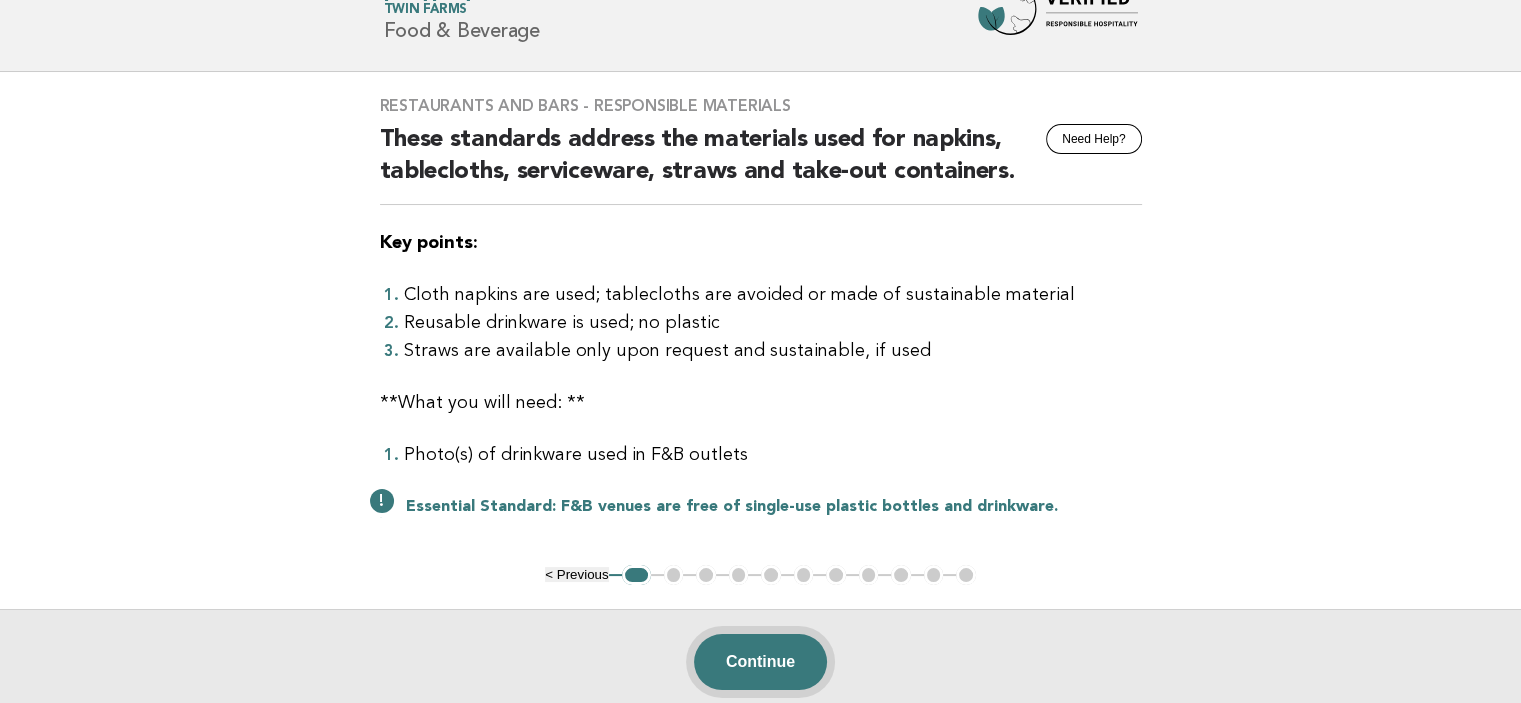 click on "Continue" at bounding box center [760, 662] 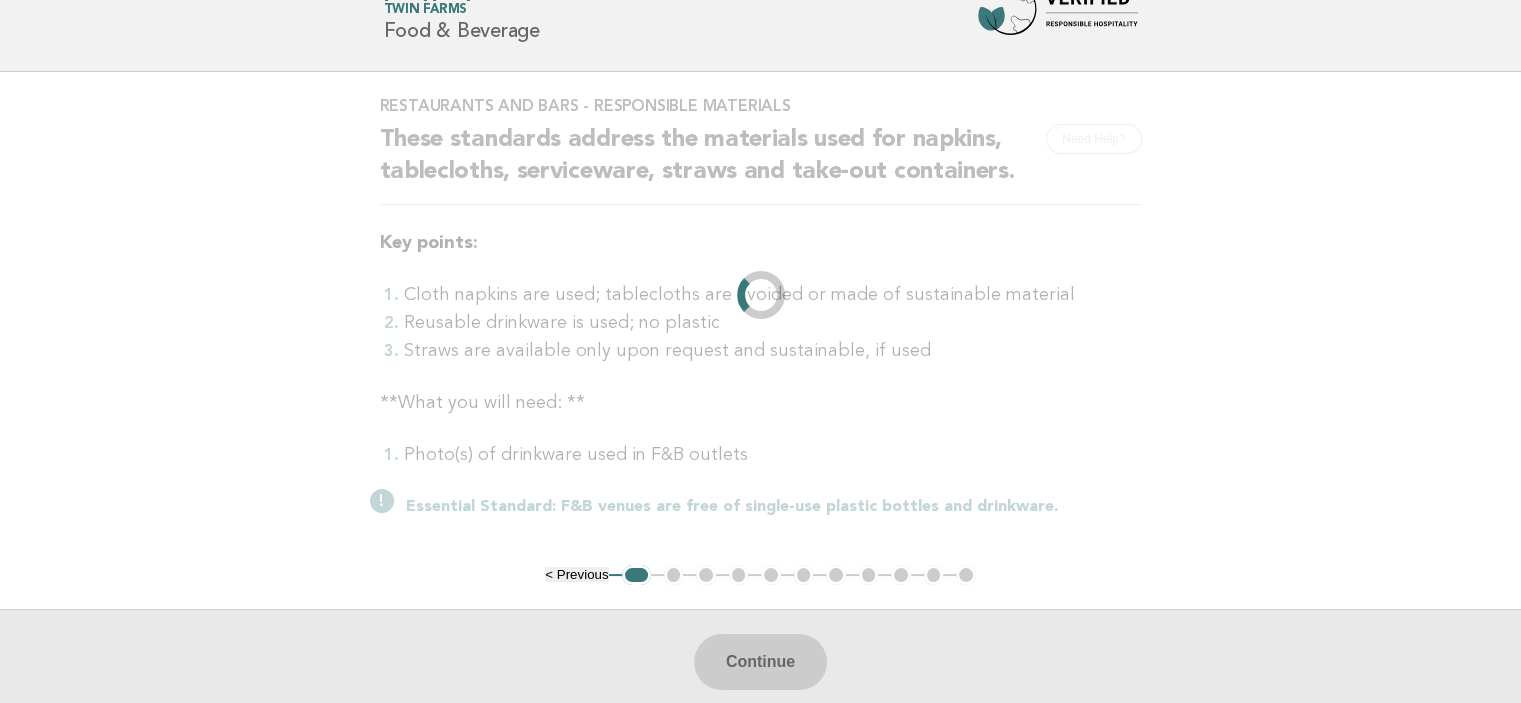 scroll, scrollTop: 0, scrollLeft: 0, axis: both 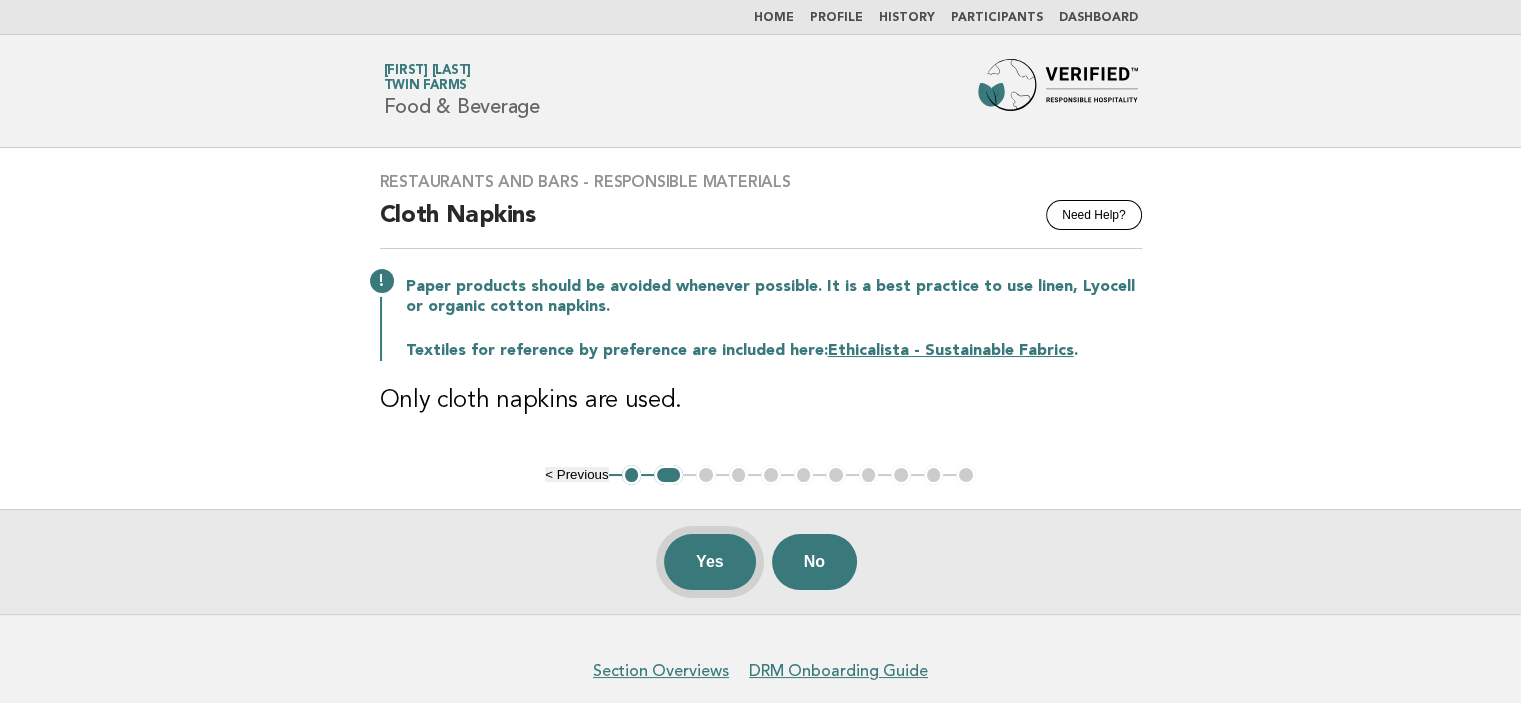 click on "Yes" at bounding box center (710, 562) 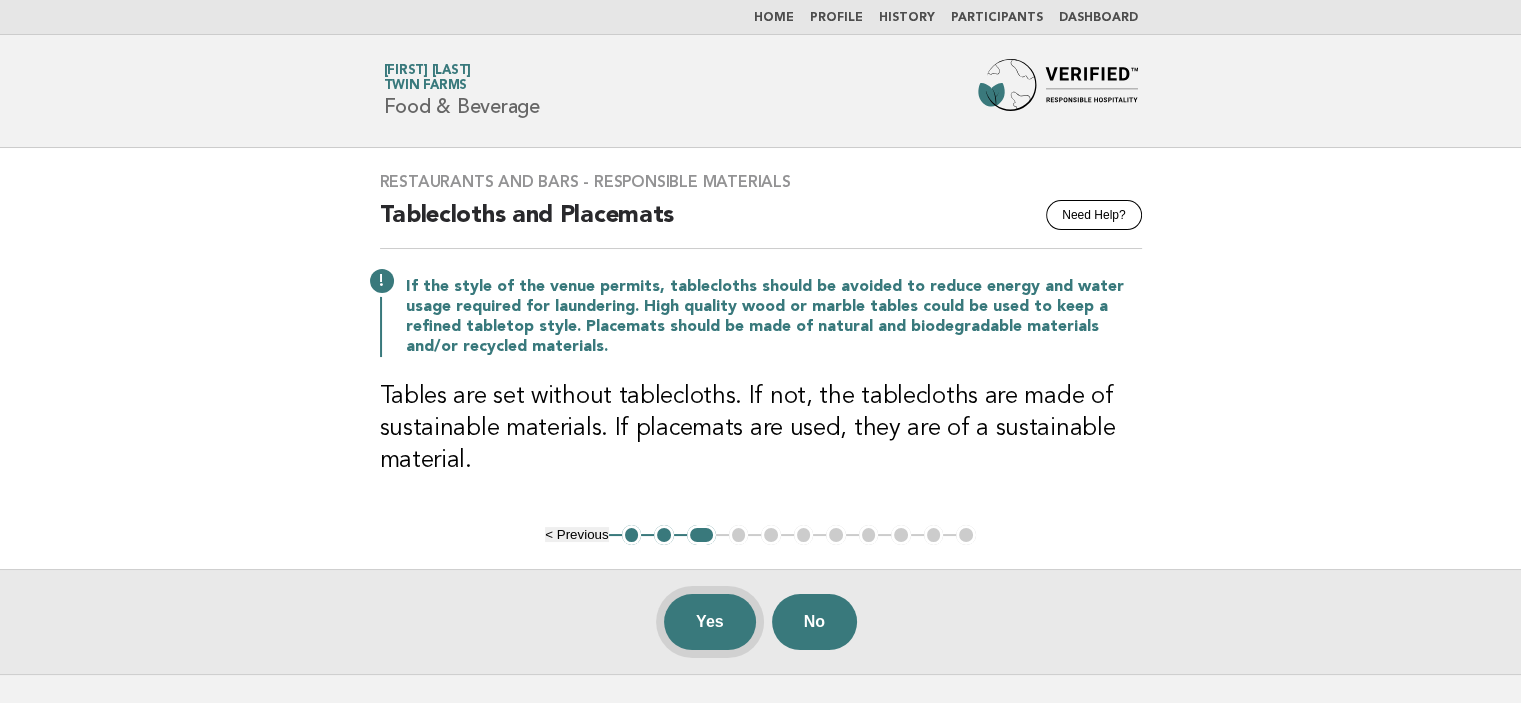 click on "Yes" at bounding box center [710, 622] 